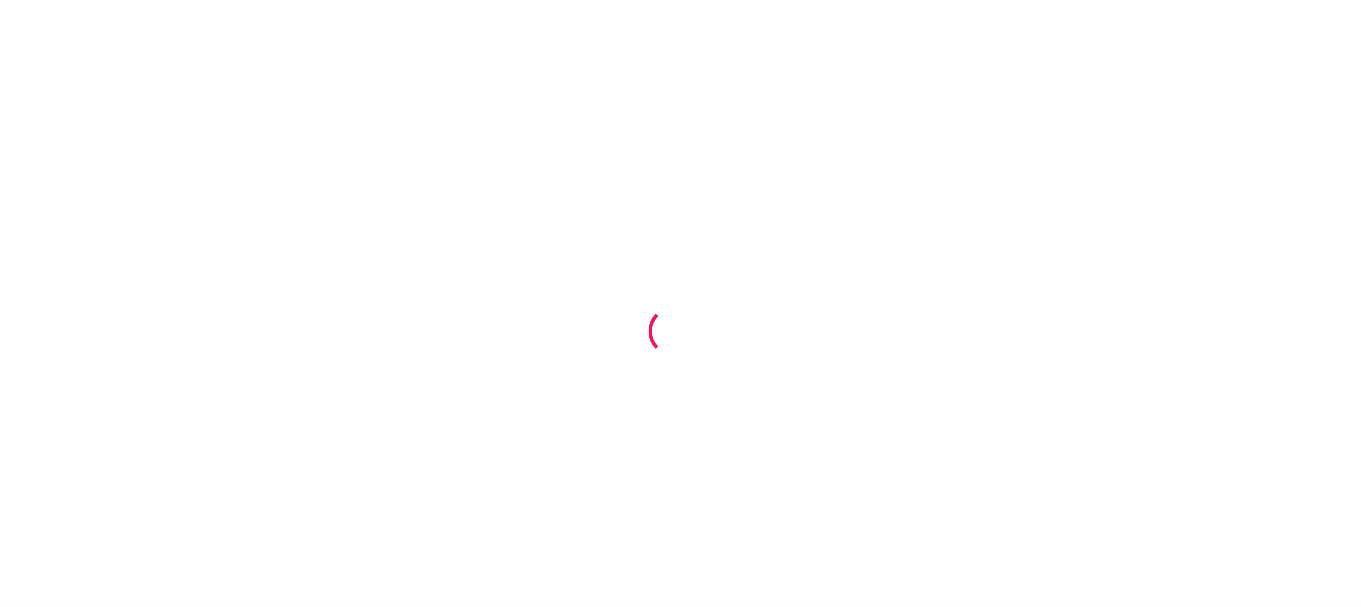 scroll, scrollTop: 0, scrollLeft: 0, axis: both 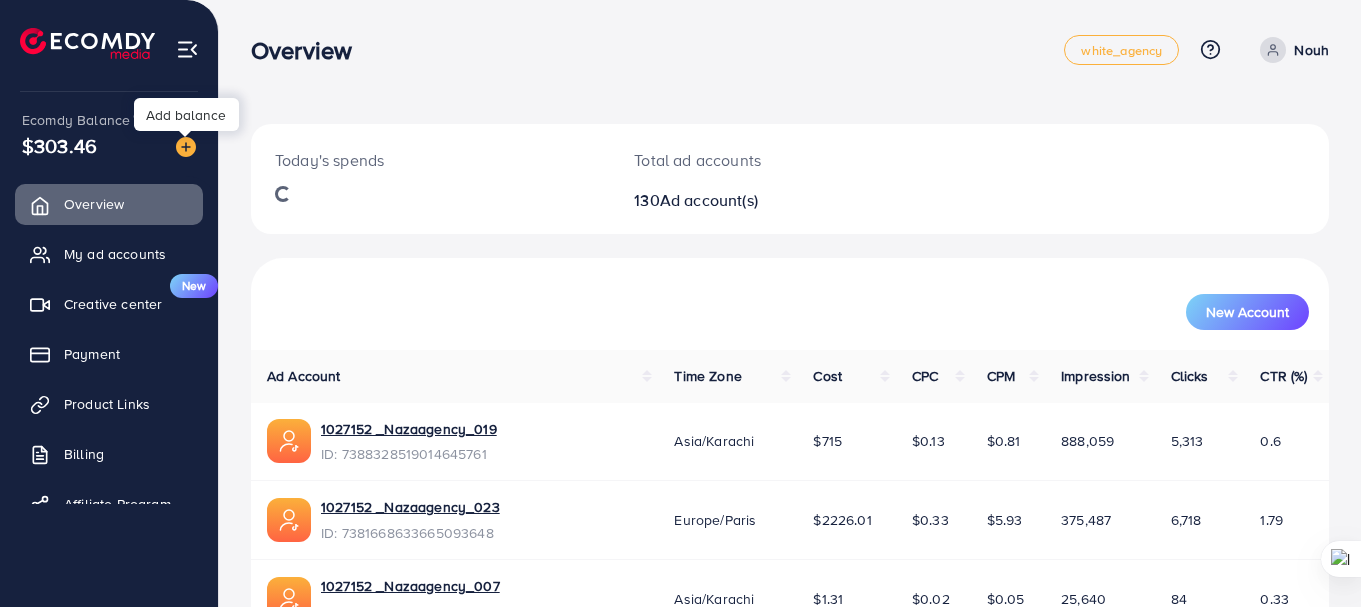 click at bounding box center [186, 147] 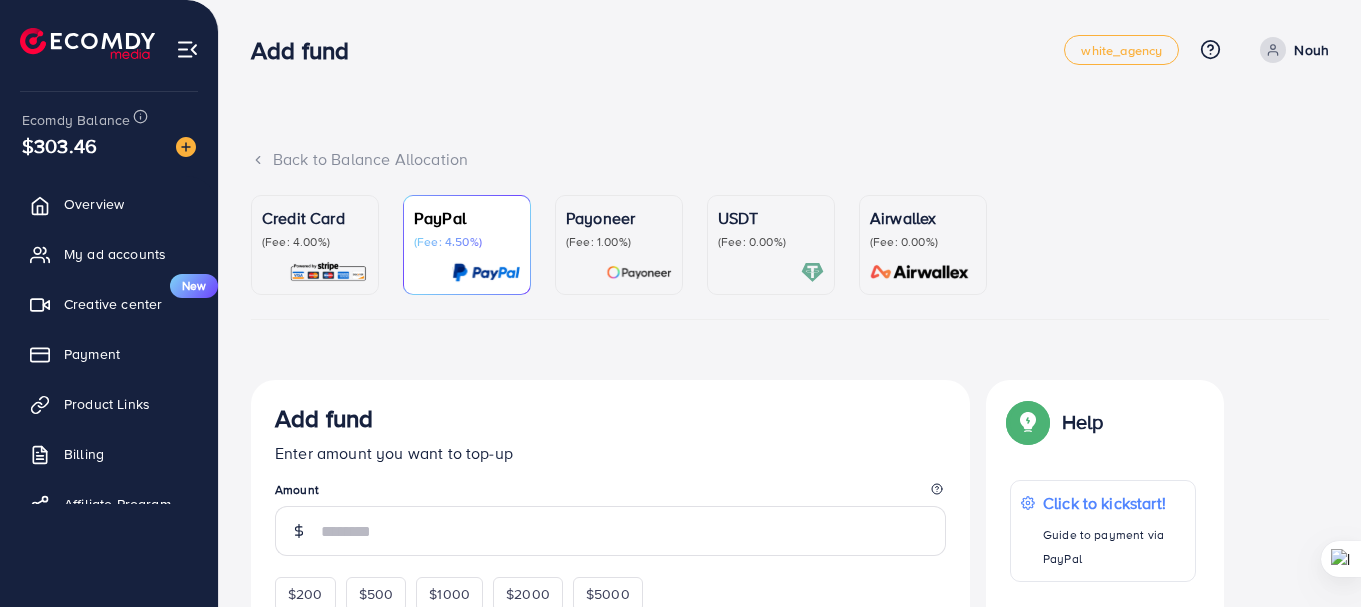 click on "(Fee: 0.00%)" at bounding box center [771, 242] 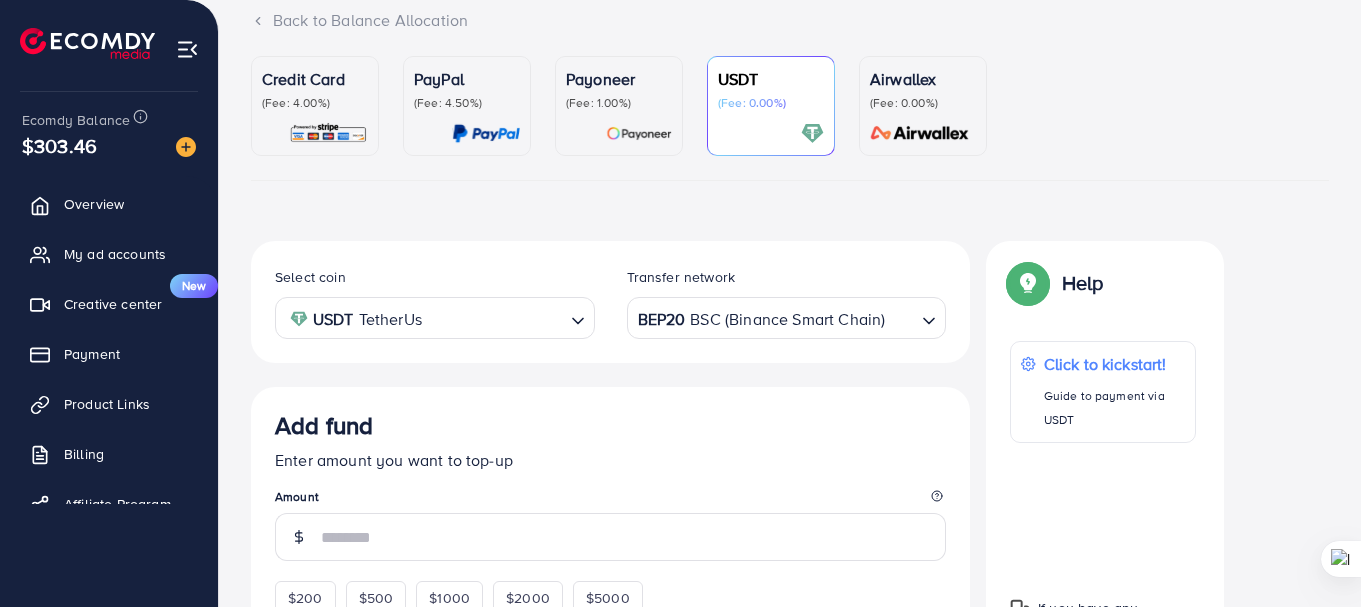 scroll, scrollTop: 300, scrollLeft: 0, axis: vertical 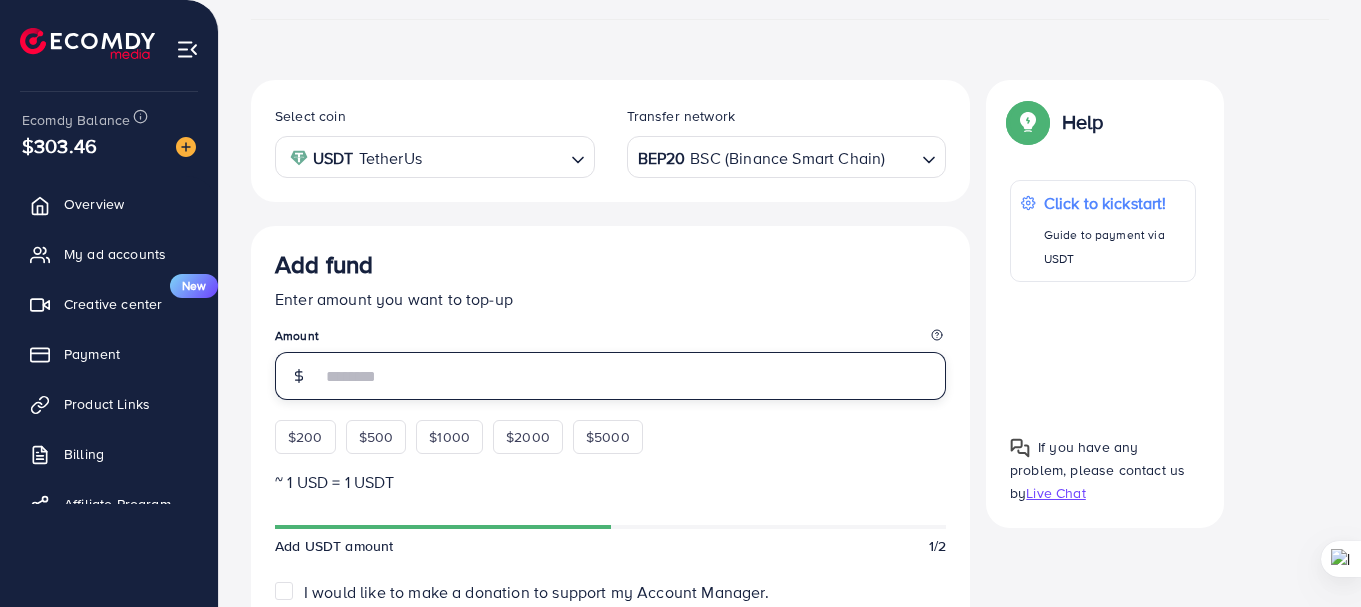 click at bounding box center (633, 376) 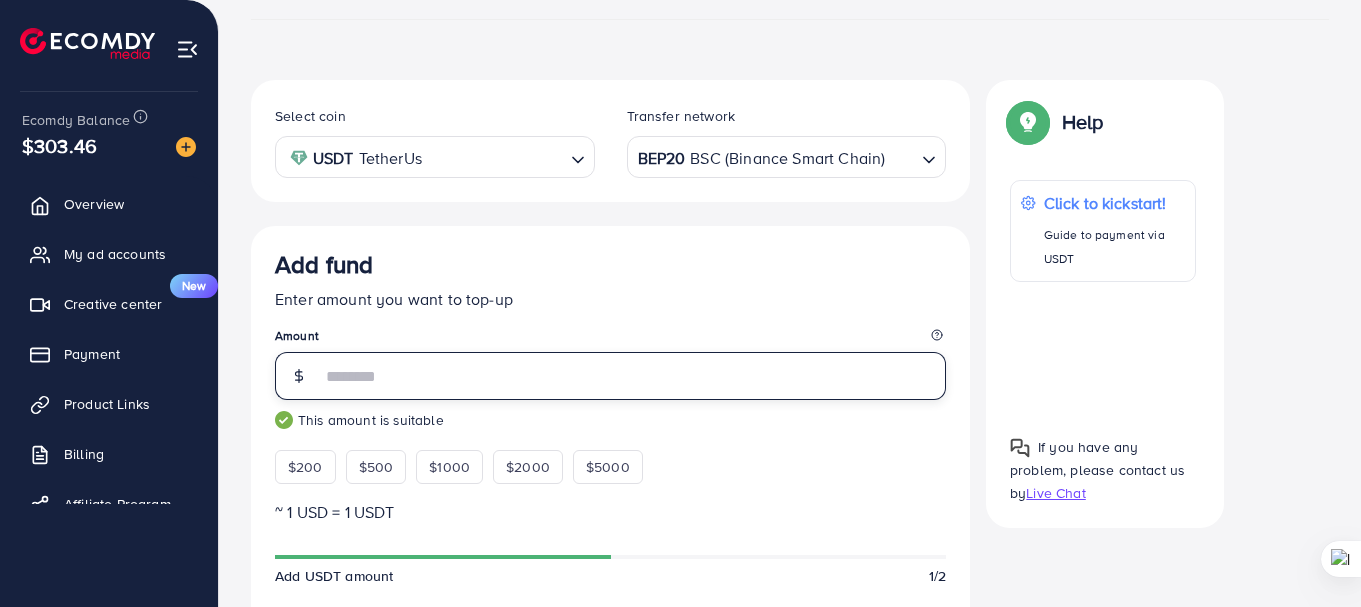 type on "****" 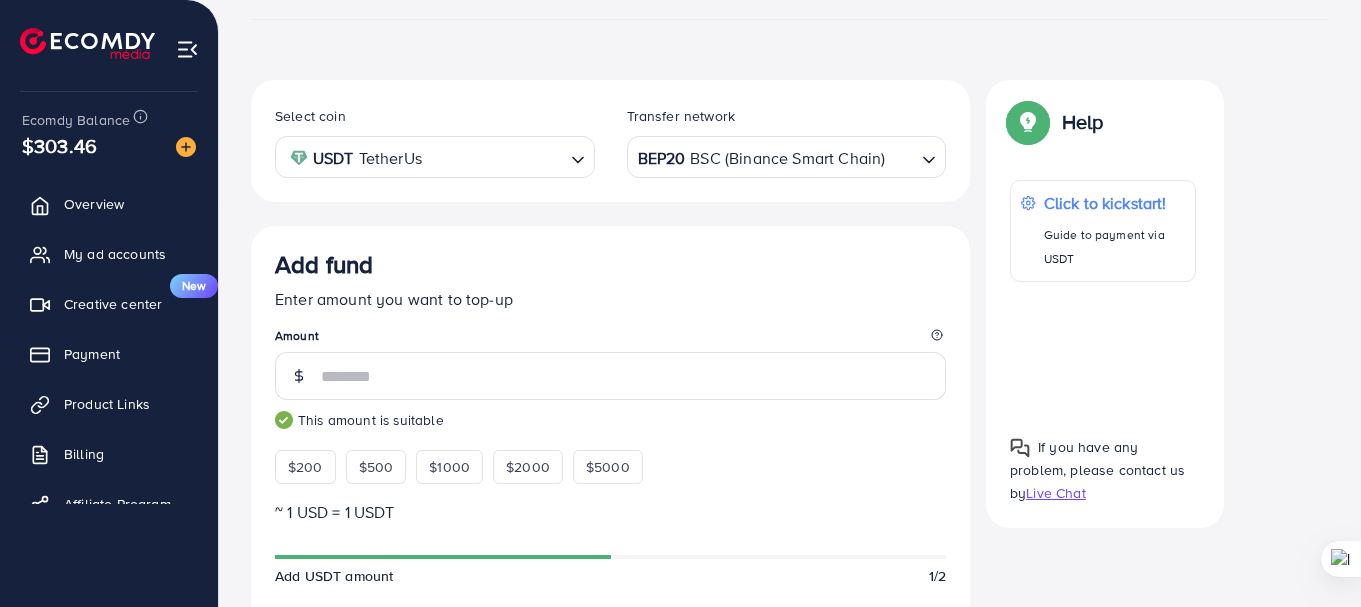click on "Add fund  Enter amount you want to top-up Amount ****  This amount is suitable  $200 $500 $1000 $2000 $5000" at bounding box center [610, 367] 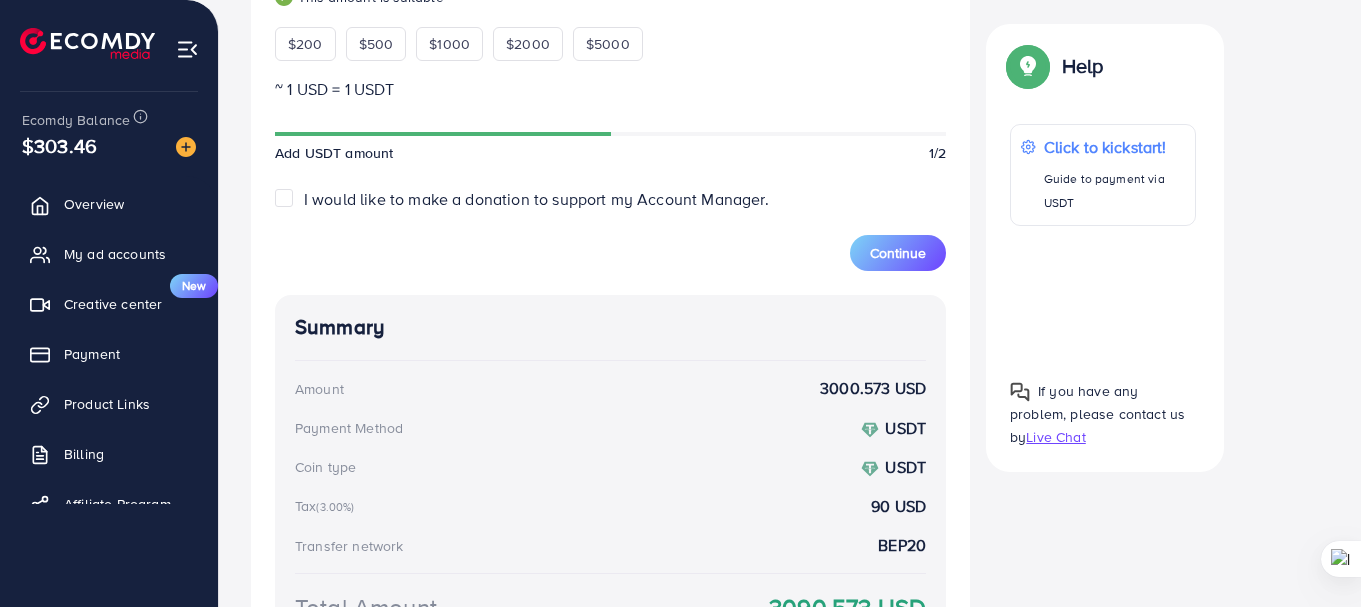 scroll, scrollTop: 700, scrollLeft: 0, axis: vertical 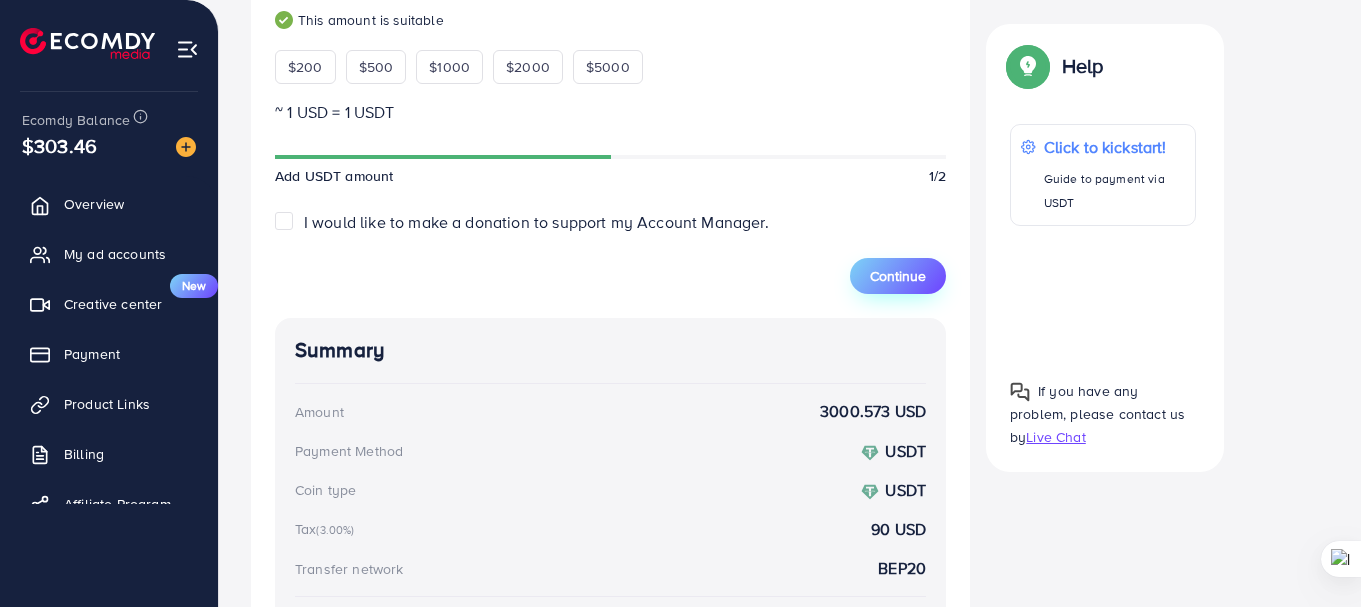 click on "Continue" at bounding box center [898, 276] 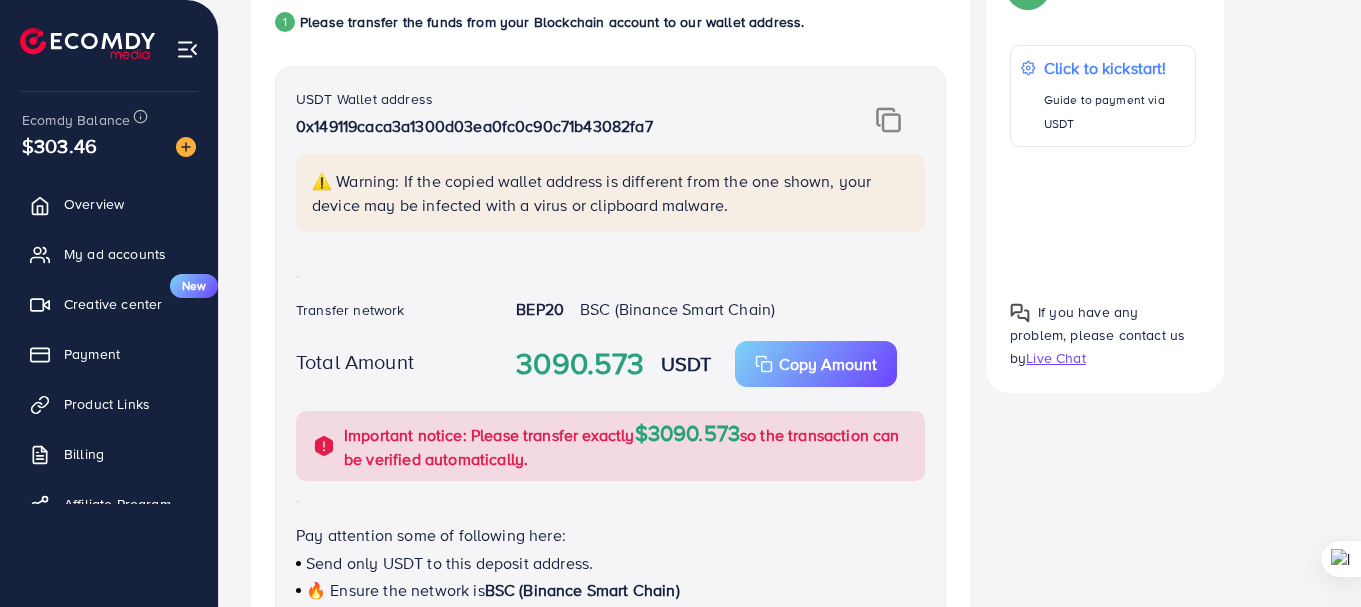 scroll, scrollTop: 400, scrollLeft: 0, axis: vertical 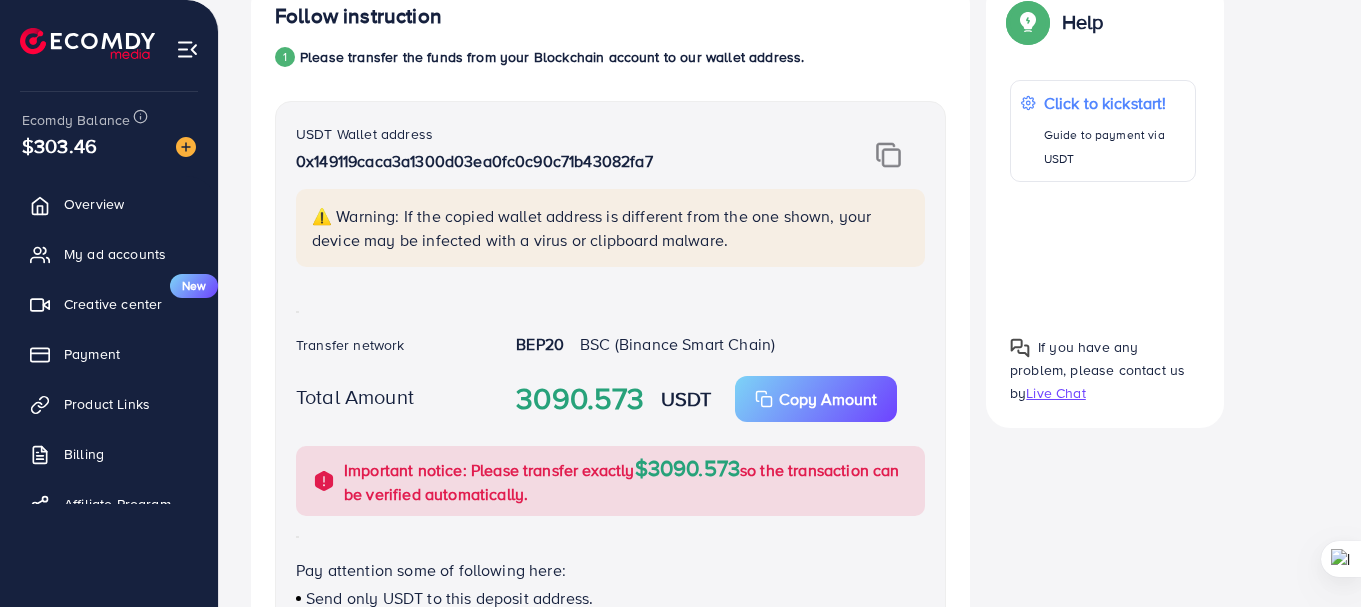 click at bounding box center (888, 155) 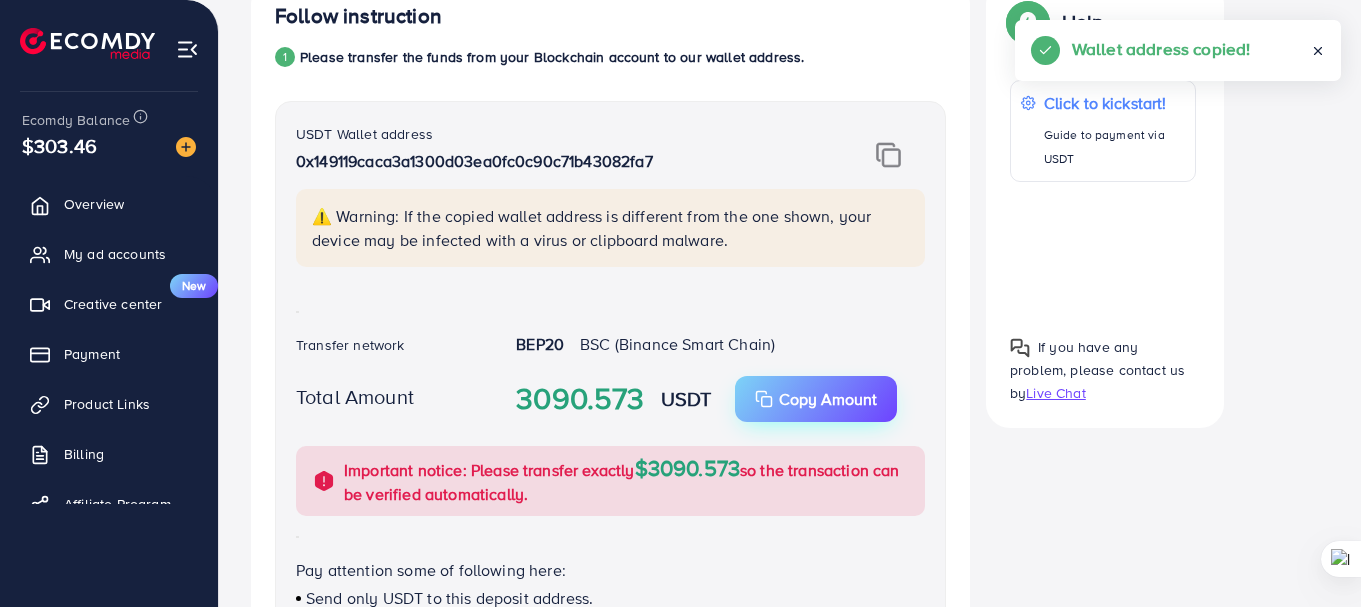 click on "Copy Amount" at bounding box center [816, 399] 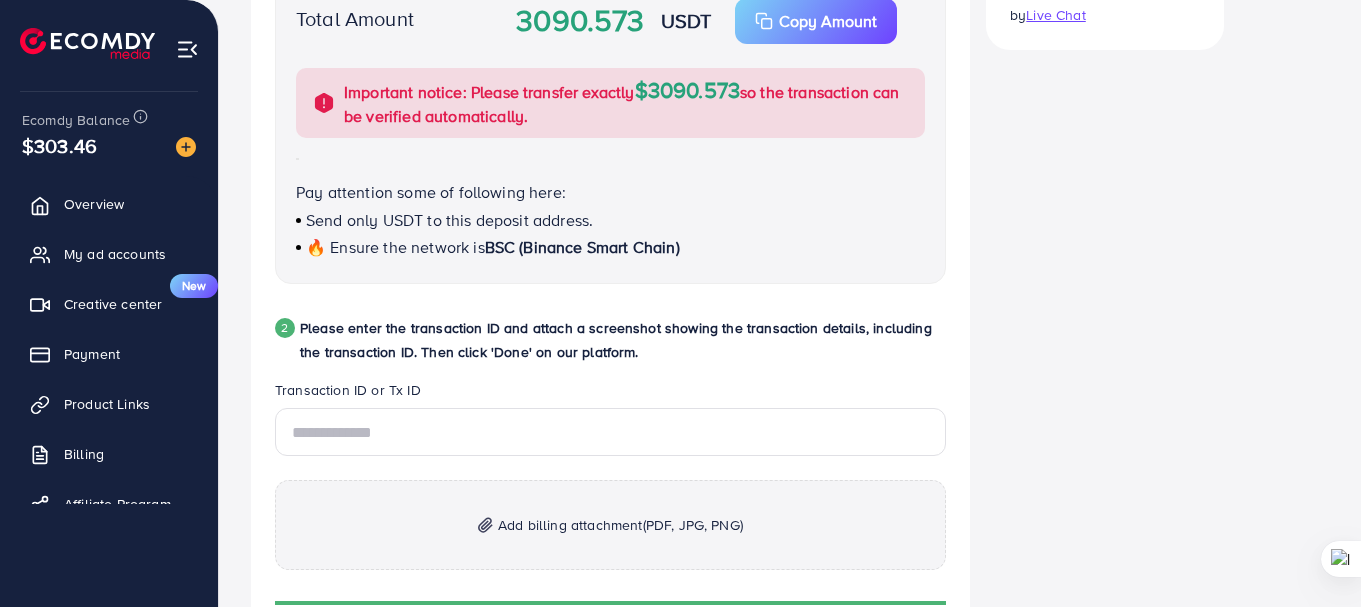 scroll, scrollTop: 800, scrollLeft: 0, axis: vertical 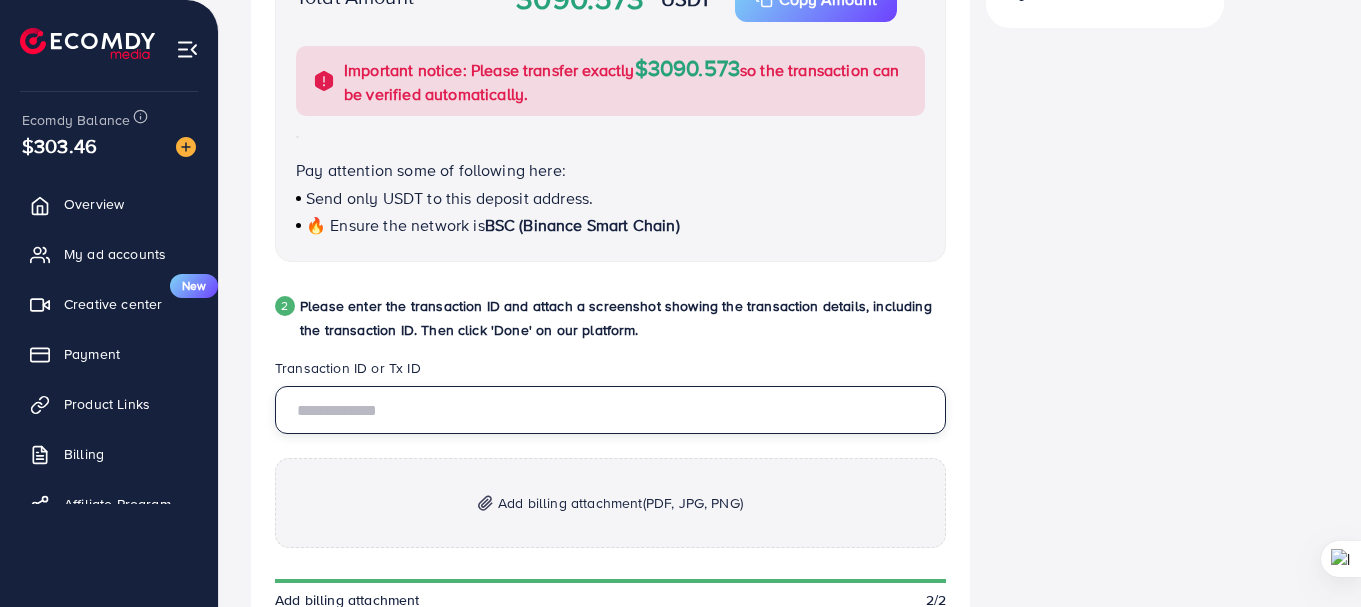 paste on "**********" 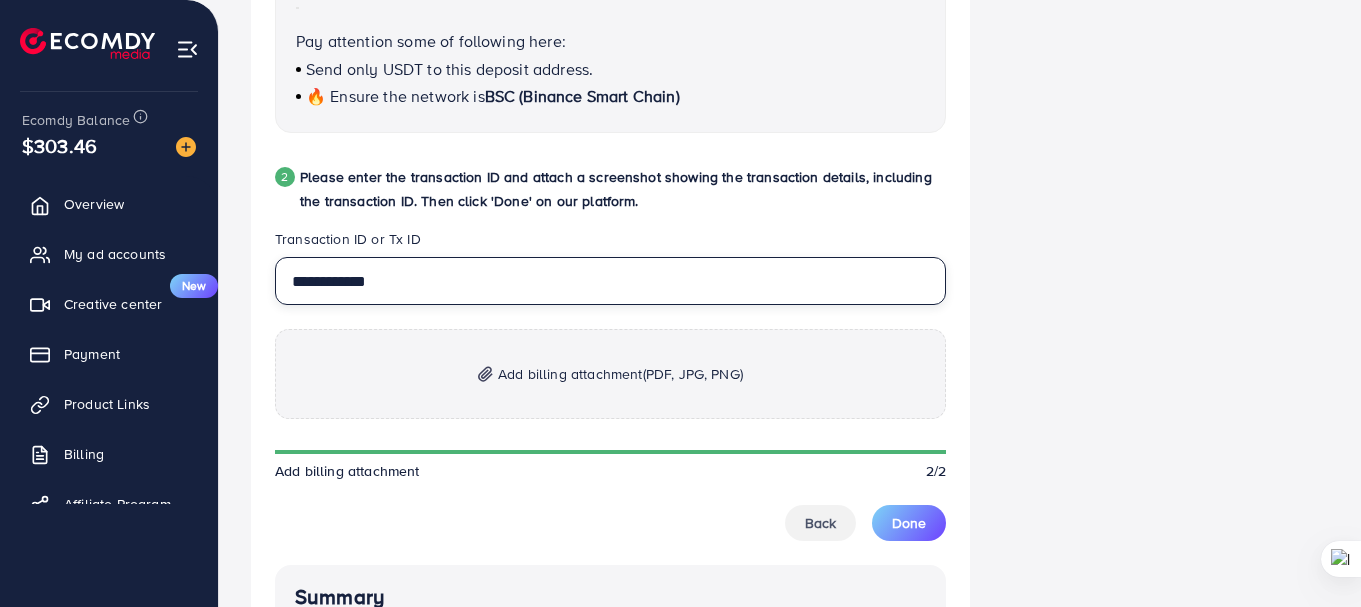 scroll, scrollTop: 1000, scrollLeft: 0, axis: vertical 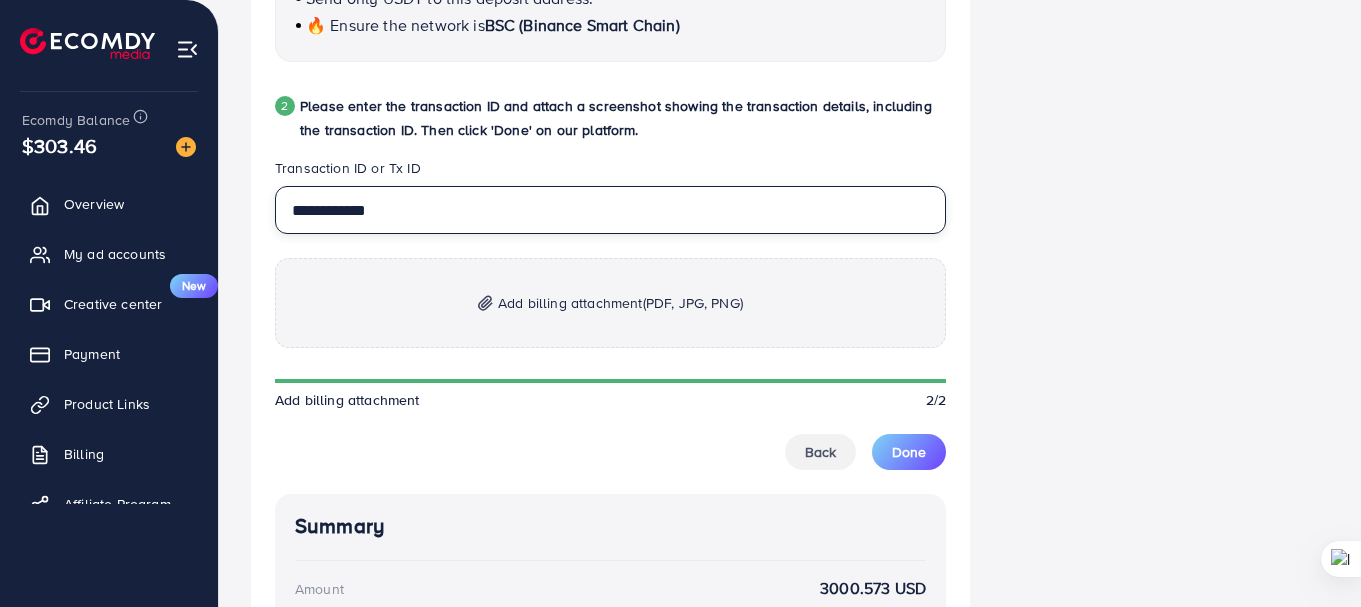 type on "**********" 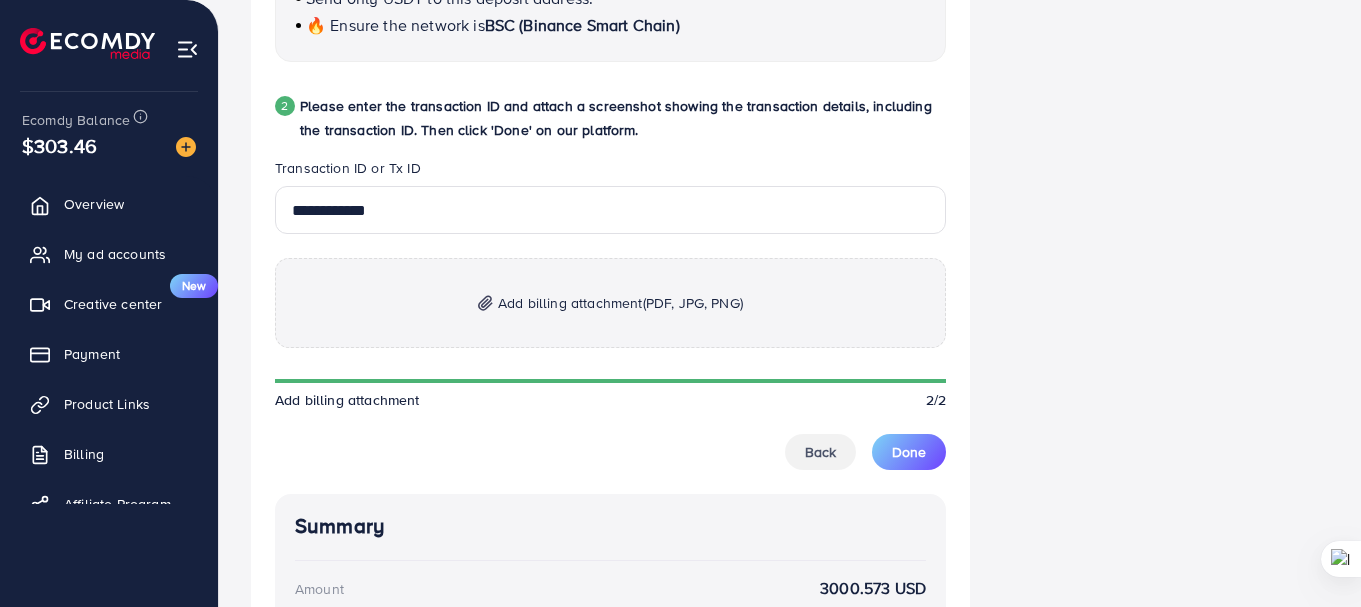 click on "Add billing attachment  (PDF, JPG, PNG)" at bounding box center (620, 303) 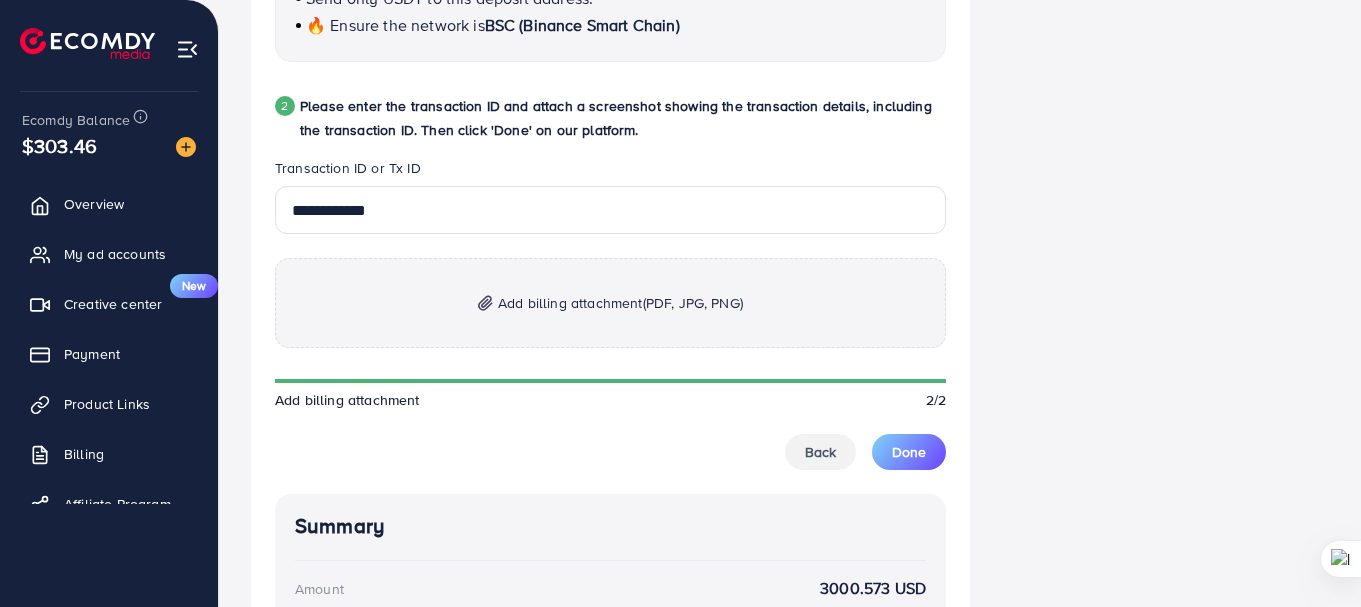 click on "(PDF, JPG, PNG)" at bounding box center (693, 303) 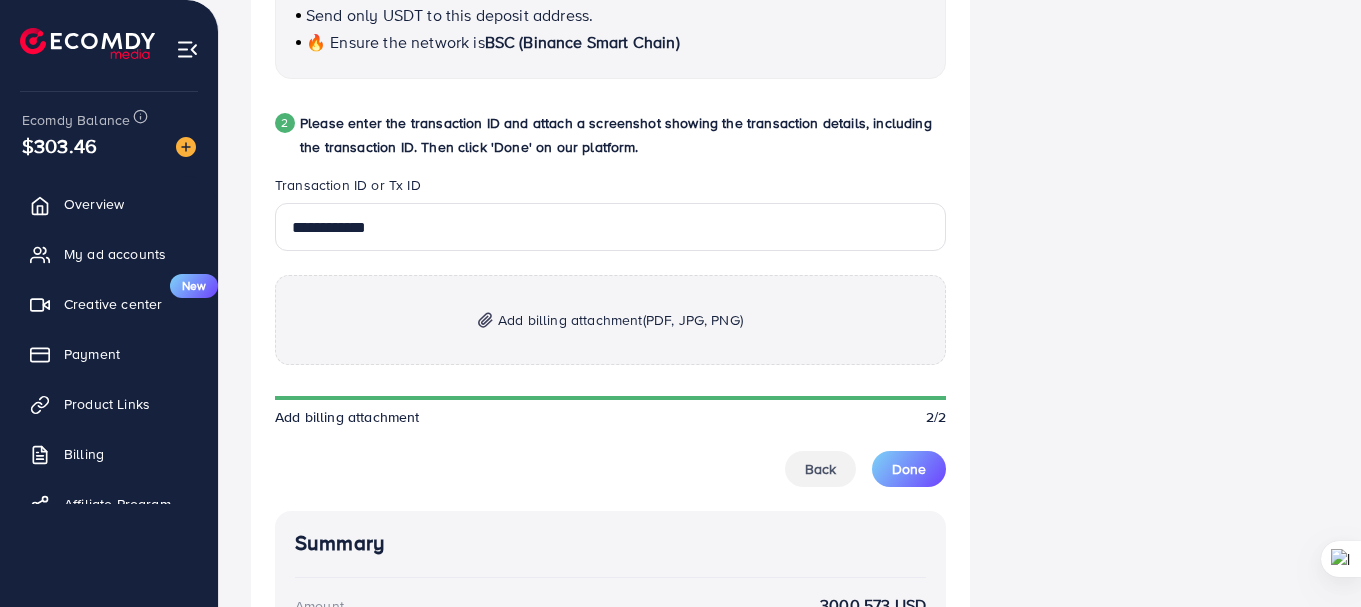 scroll, scrollTop: 982, scrollLeft: 0, axis: vertical 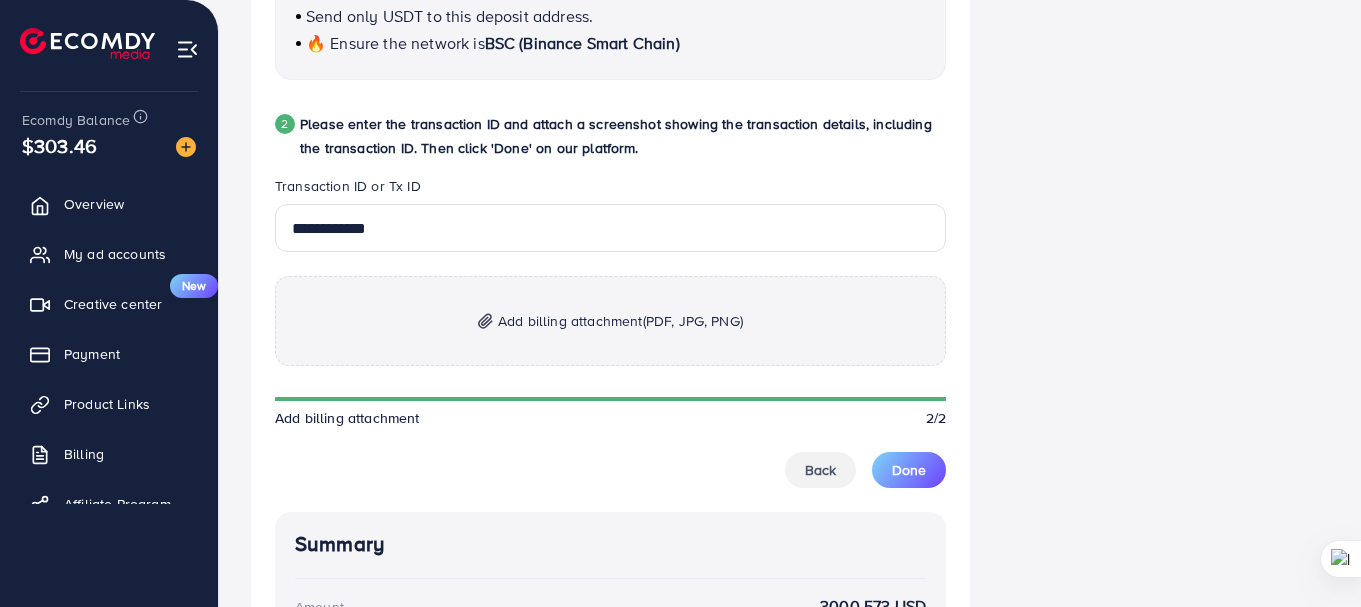 click on "(PDF, JPG, PNG)" at bounding box center [693, 321] 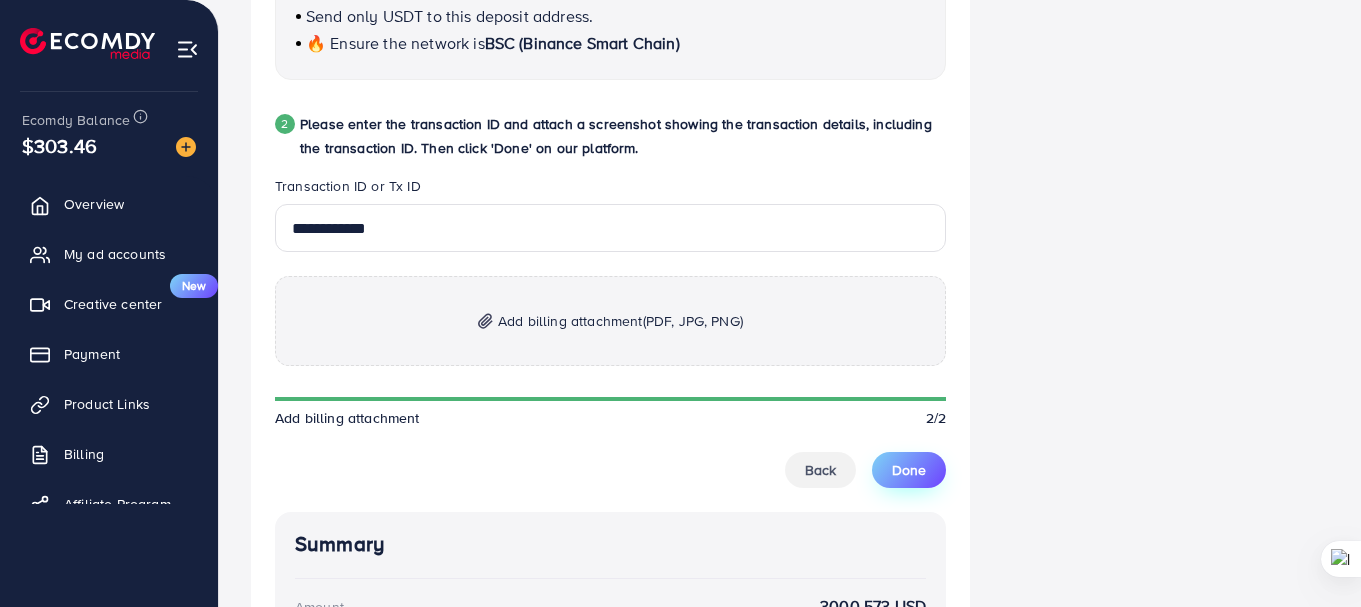 click on "Done" at bounding box center [909, 470] 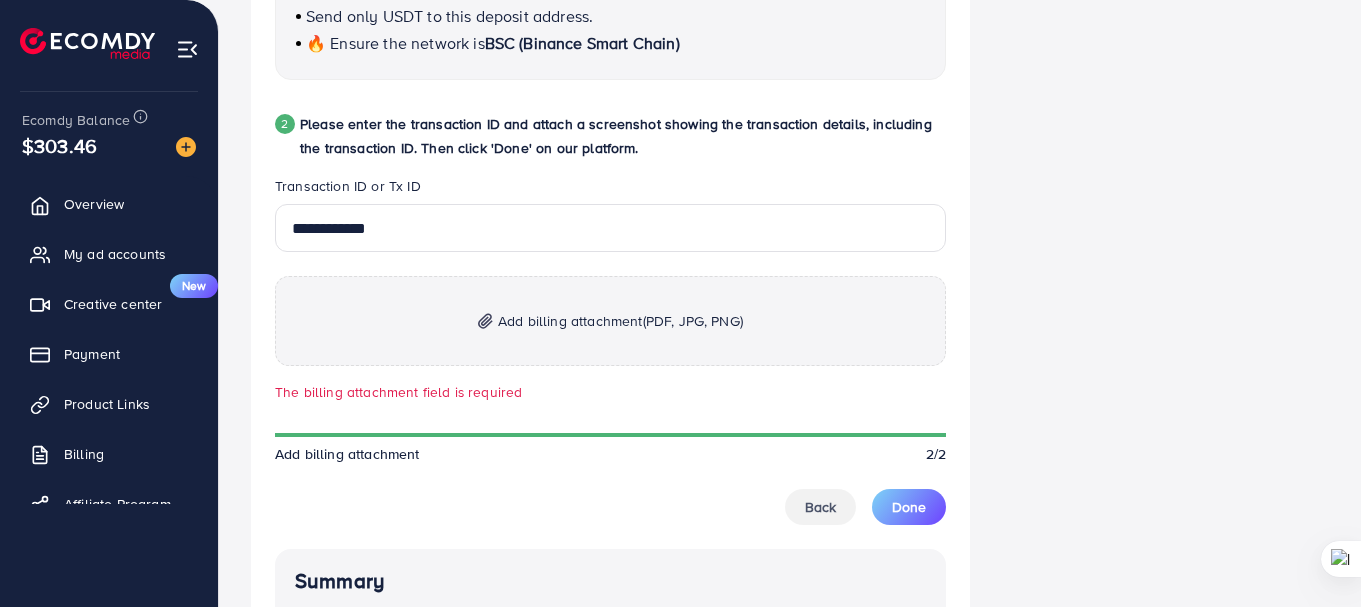 click on "Add billing attachment  (PDF, JPG, PNG)" at bounding box center (620, 321) 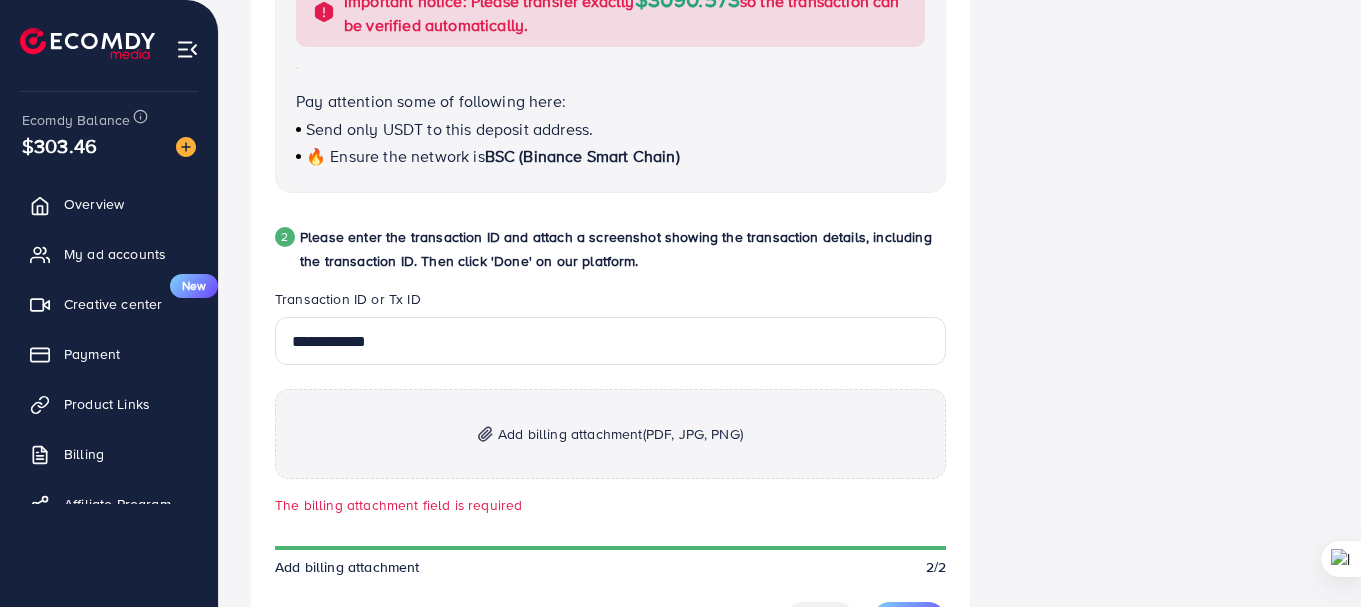 scroll, scrollTop: 882, scrollLeft: 0, axis: vertical 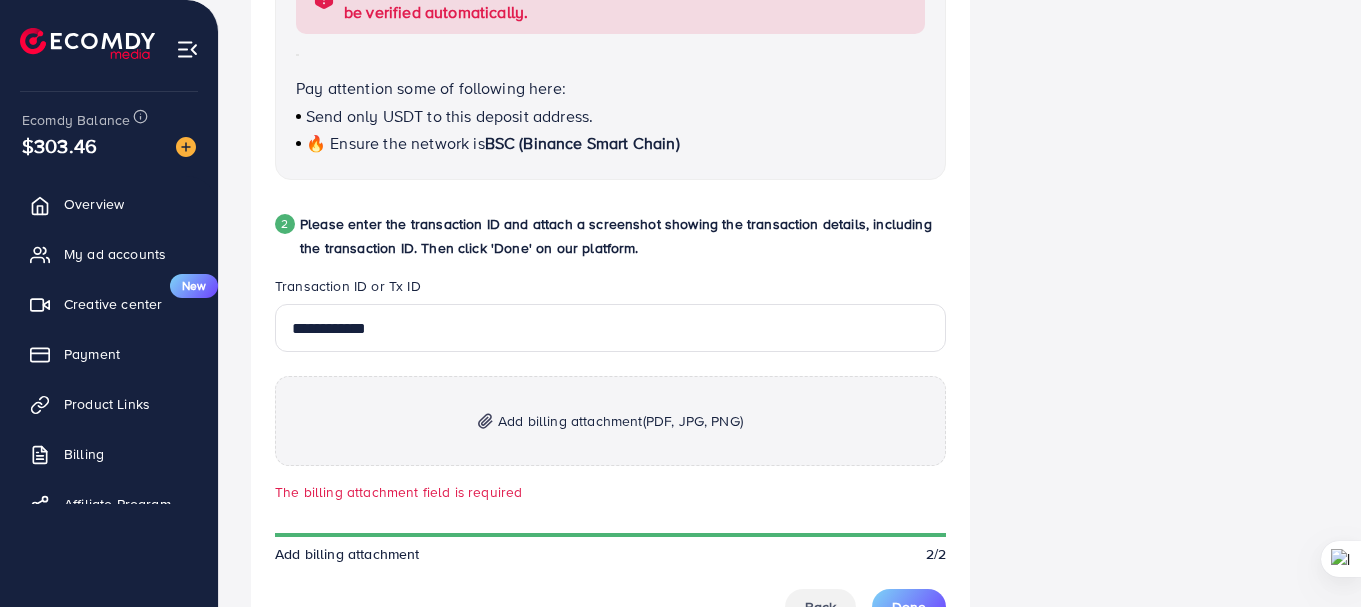 click on "Add billing attachment  (PDF, JPG, PNG)" at bounding box center [610, 421] 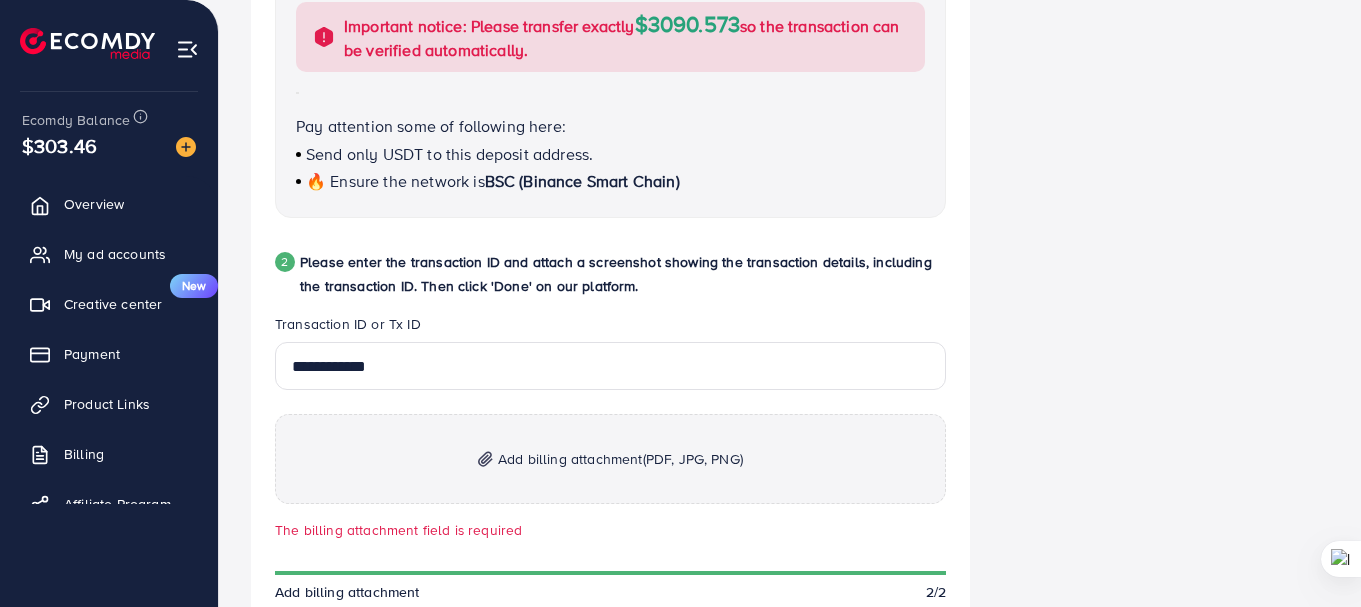 scroll, scrollTop: 974, scrollLeft: 0, axis: vertical 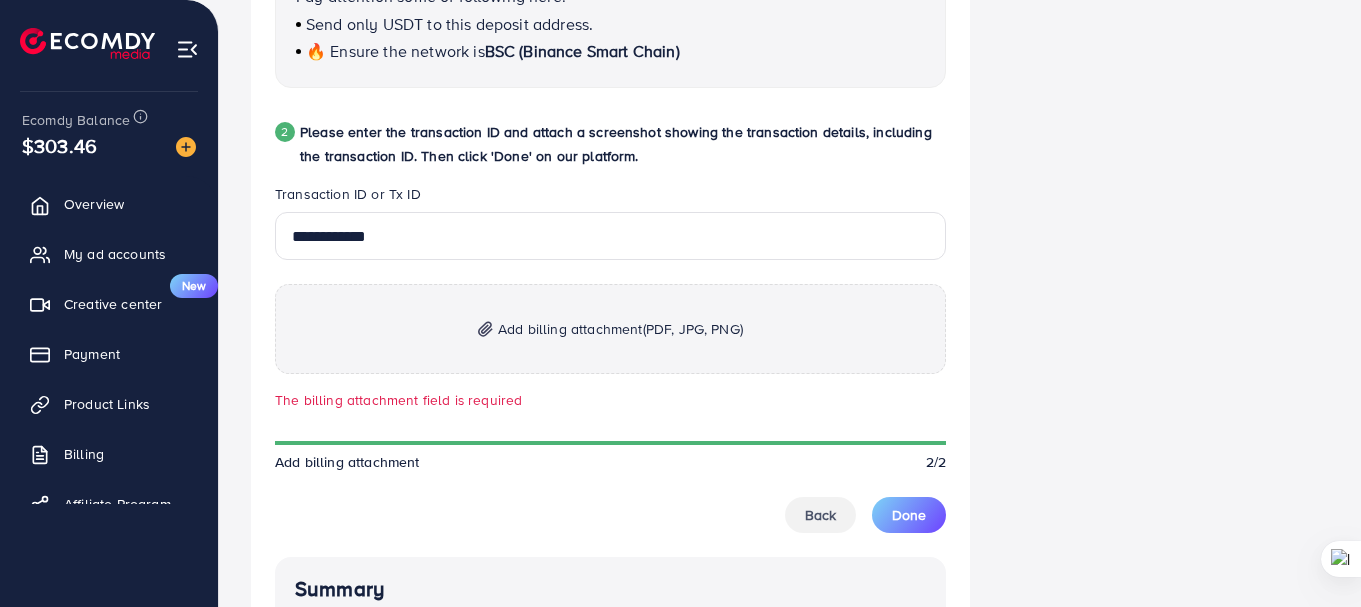 click on "Add billing attachment  (PDF, JPG, PNG)" at bounding box center [610, 329] 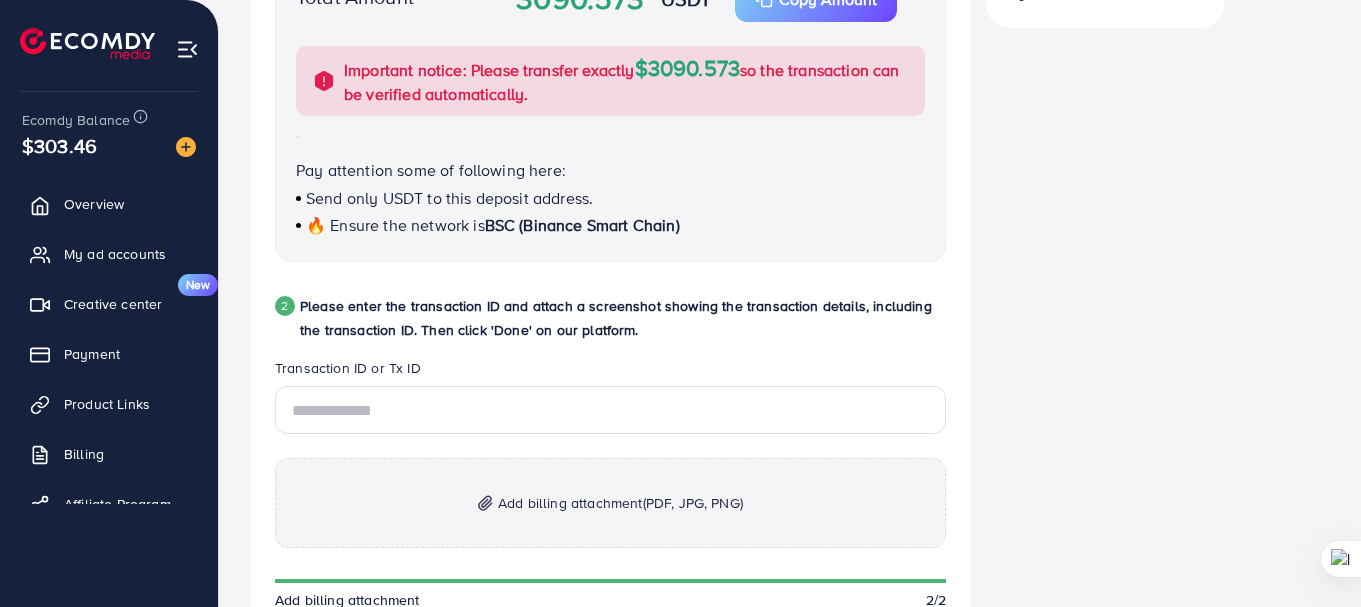 scroll, scrollTop: 1000, scrollLeft: 0, axis: vertical 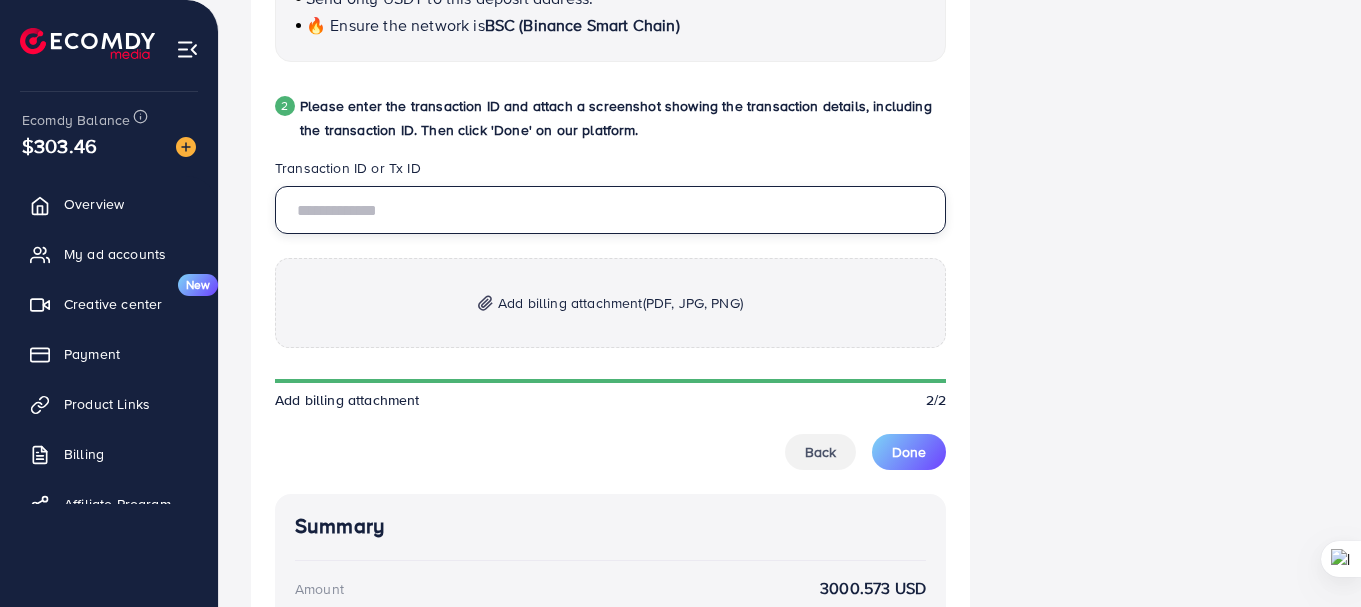 click at bounding box center (610, 210) 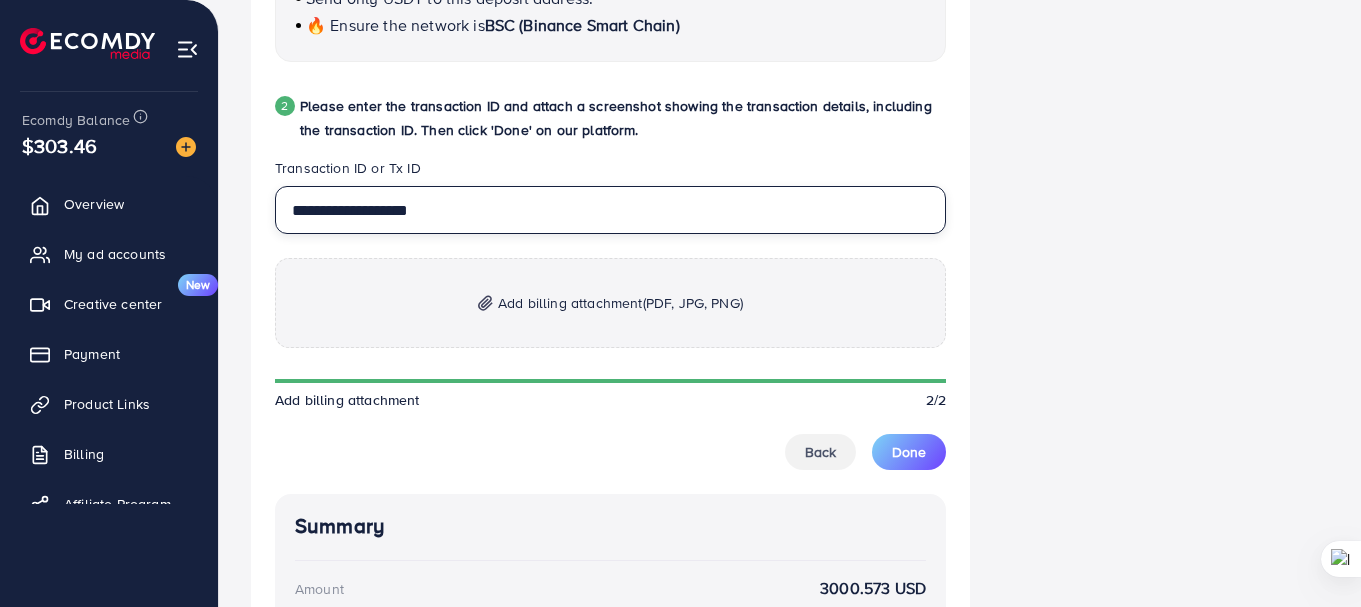click on "**********" at bounding box center [610, 210] 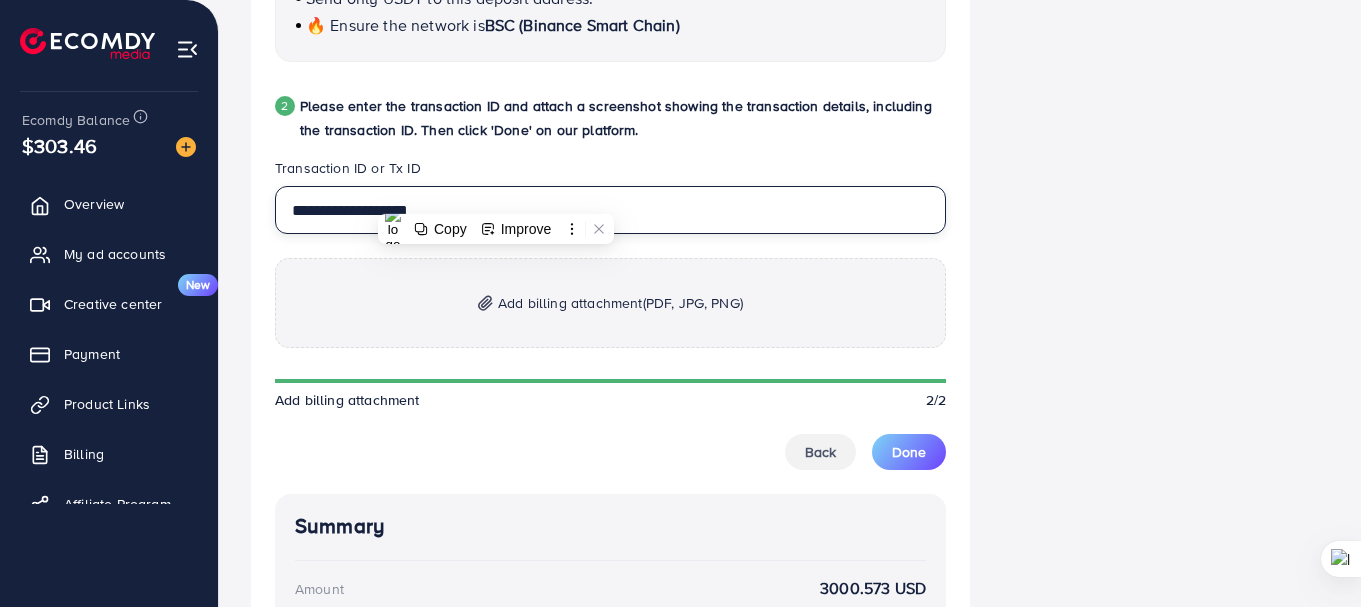 paste 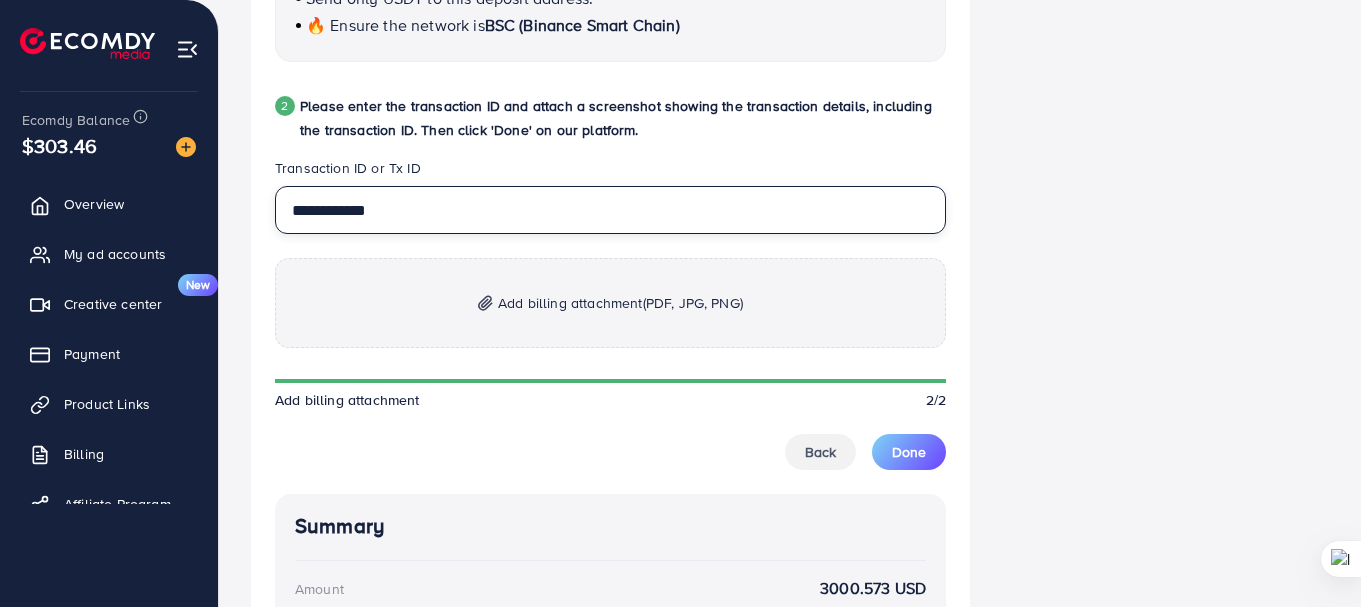type on "**********" 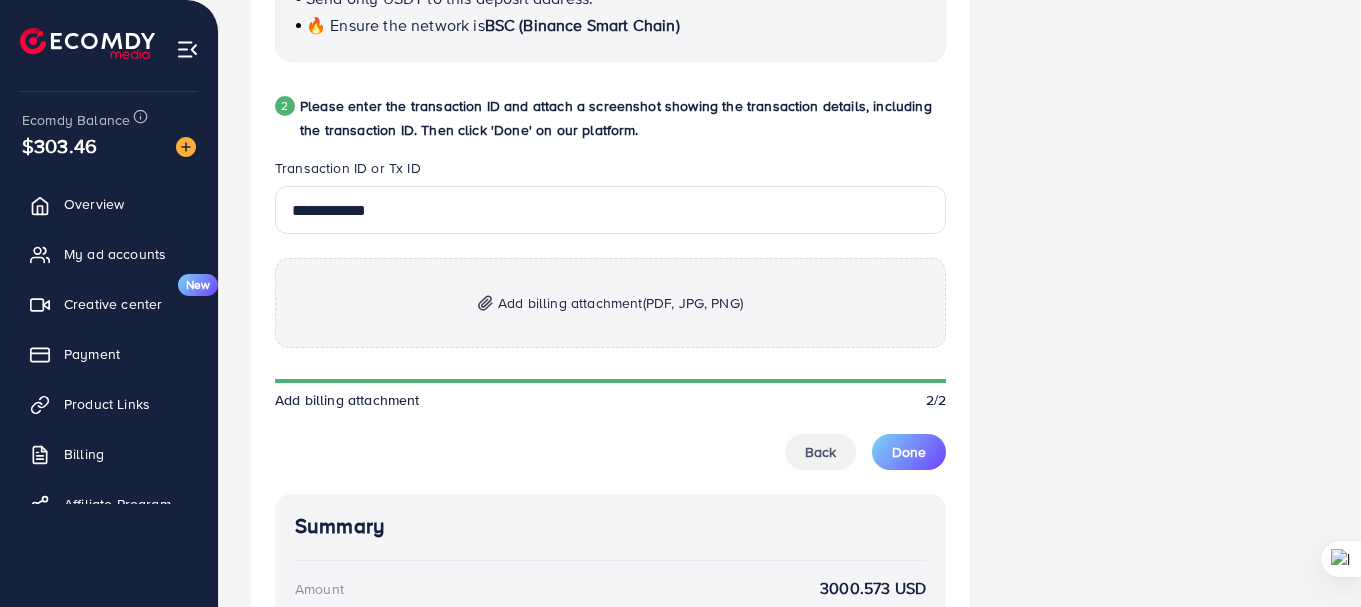 click on "Add billing attachment  (PDF, JPG, PNG)" at bounding box center [620, 303] 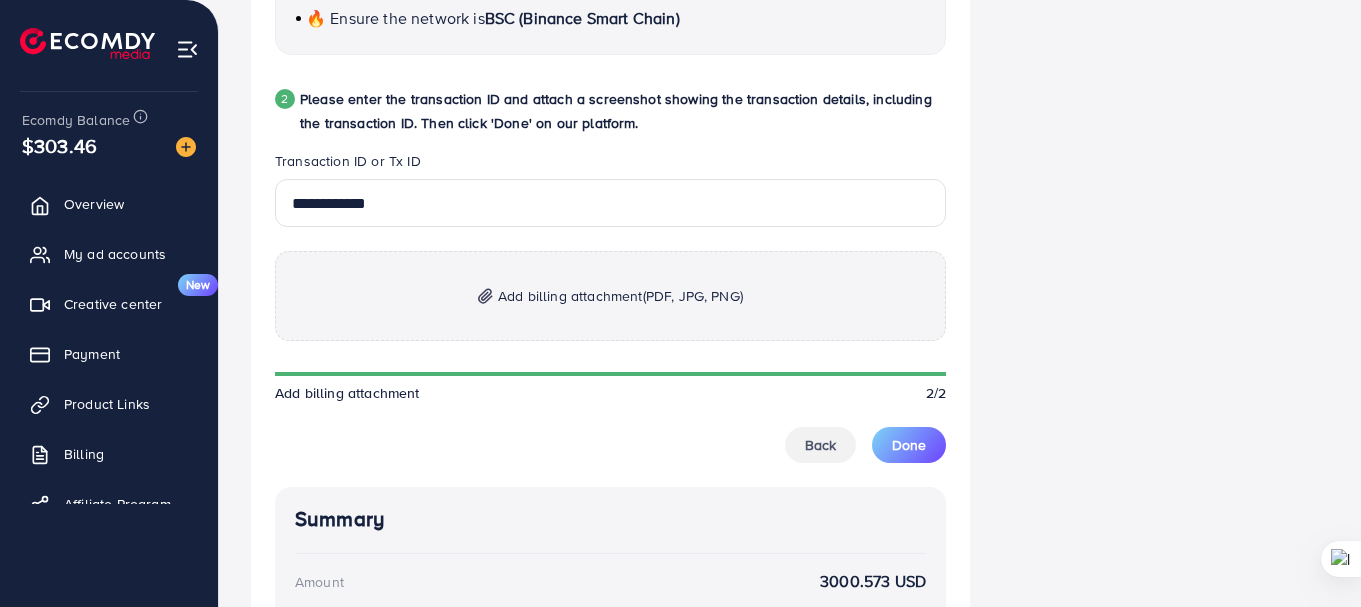 scroll, scrollTop: 1000, scrollLeft: 0, axis: vertical 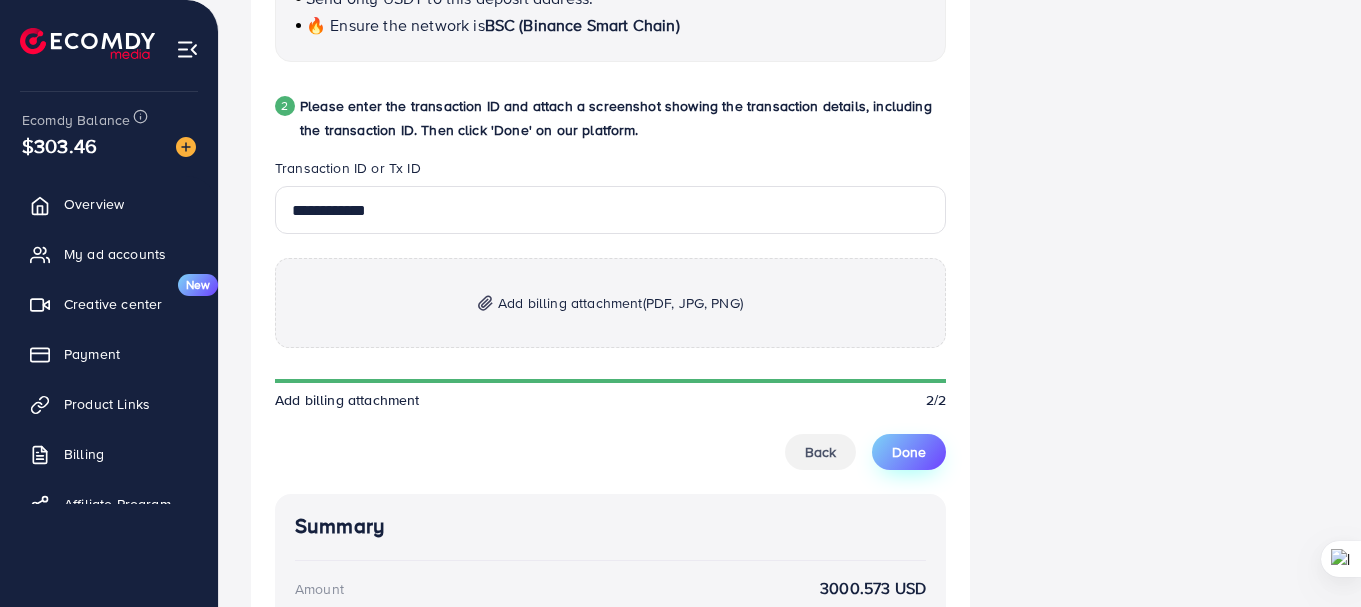click on "Done" at bounding box center [909, 452] 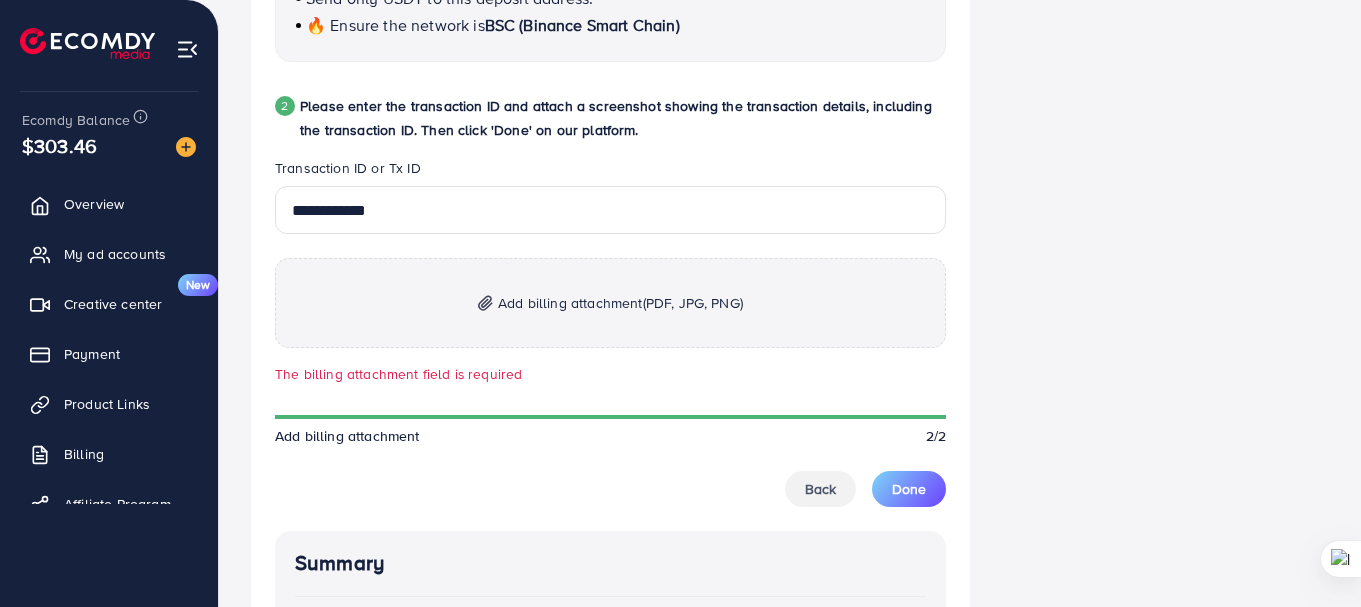 click on "Add billing attachment  (PDF, JPG, PNG)" at bounding box center (620, 303) 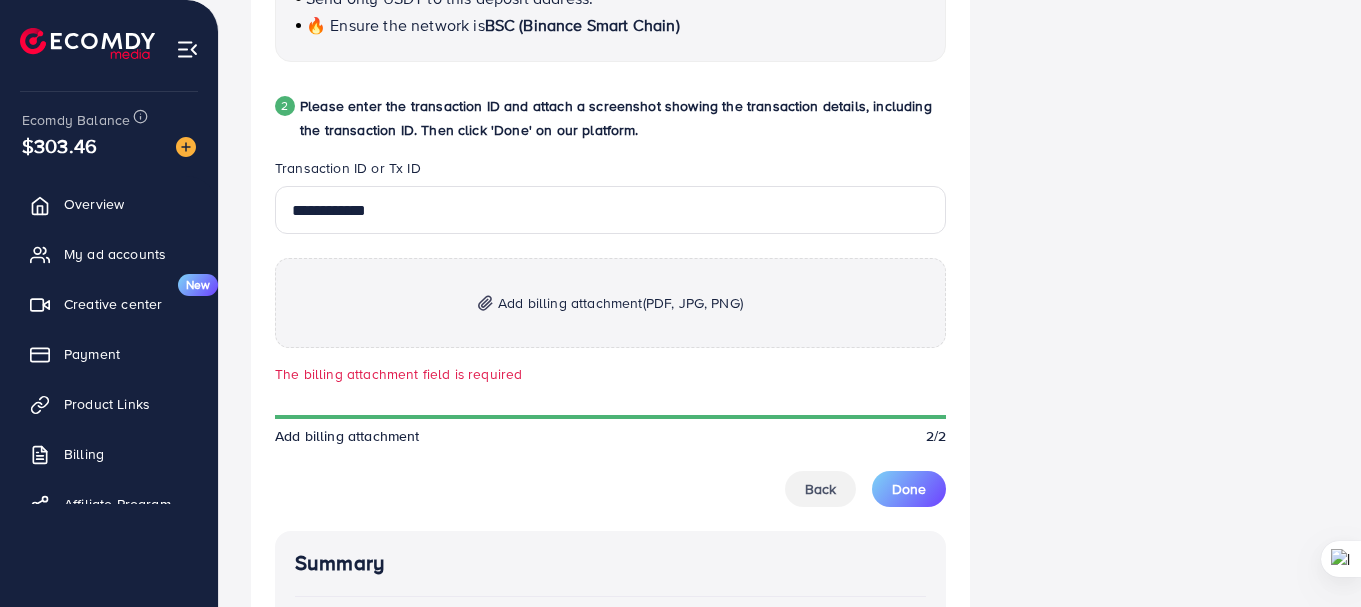 scroll, scrollTop: 1200, scrollLeft: 0, axis: vertical 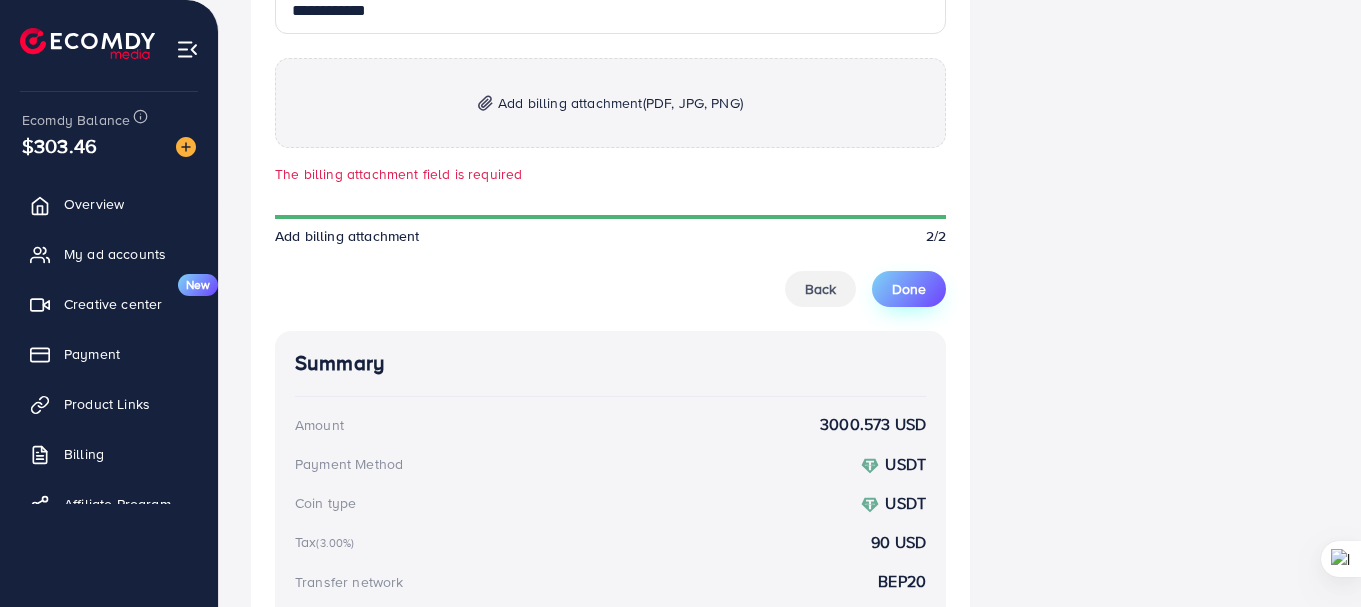 click on "Done" at bounding box center (909, 289) 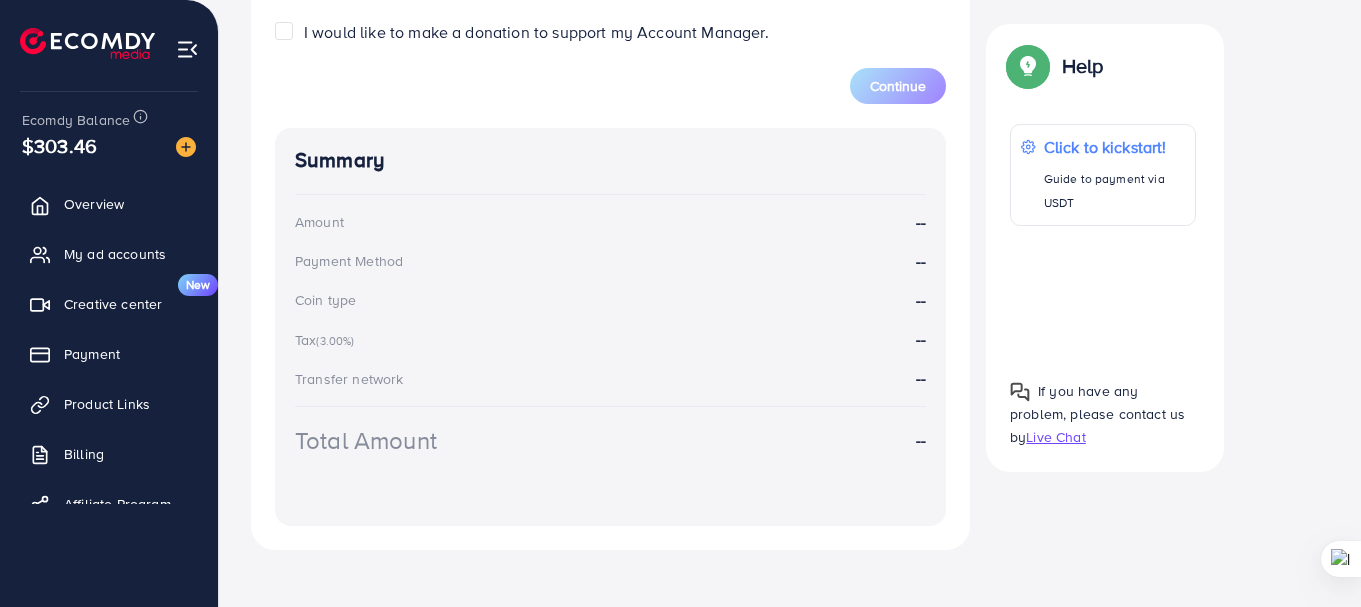 scroll, scrollTop: 875, scrollLeft: 0, axis: vertical 